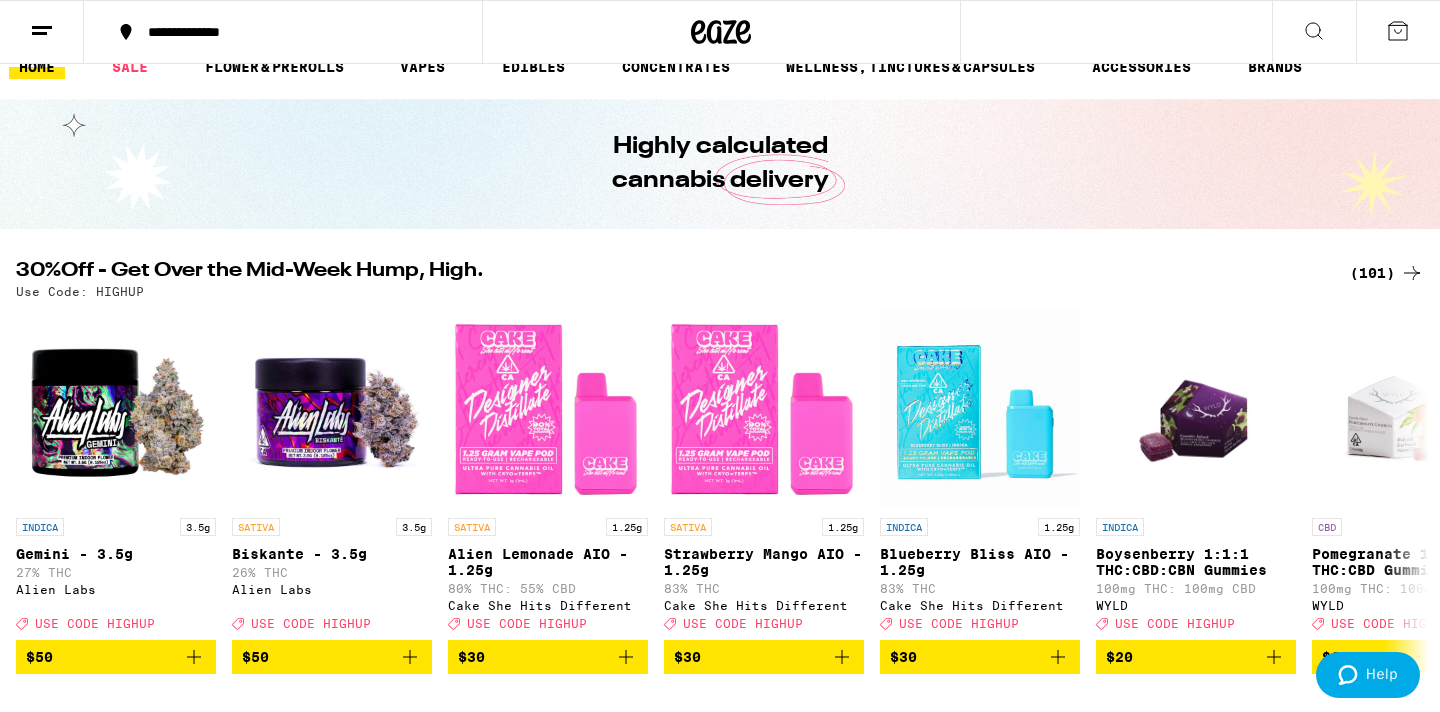 scroll, scrollTop: 29, scrollLeft: 0, axis: vertical 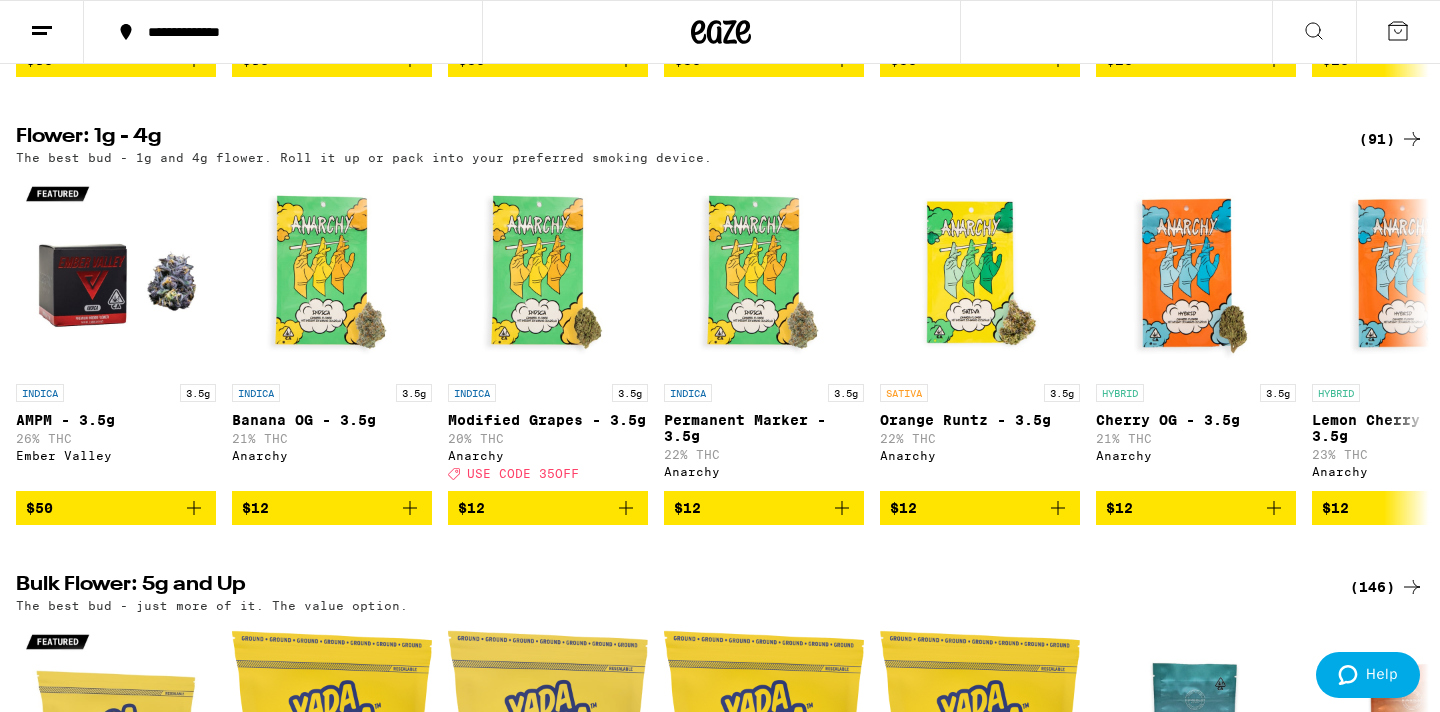 click on "(91)" at bounding box center [1391, 139] 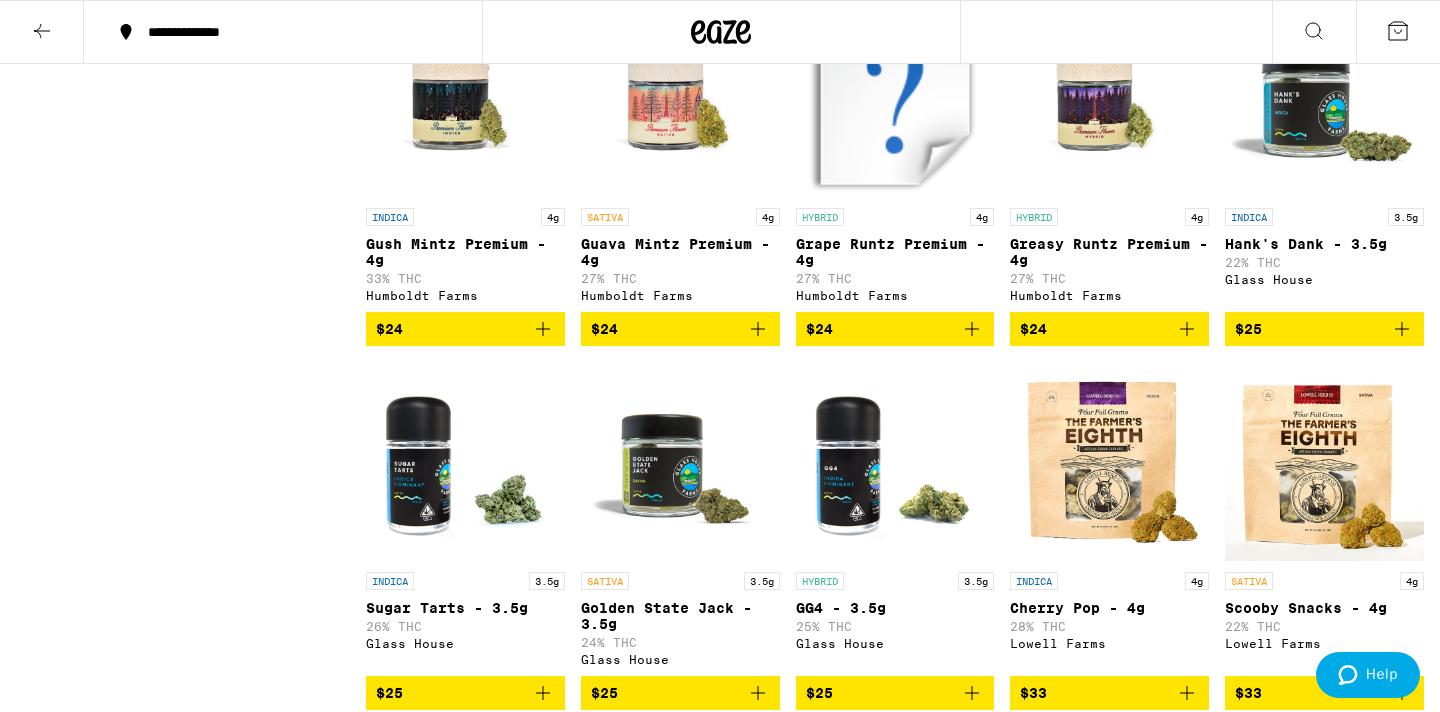scroll, scrollTop: 2126, scrollLeft: 0, axis: vertical 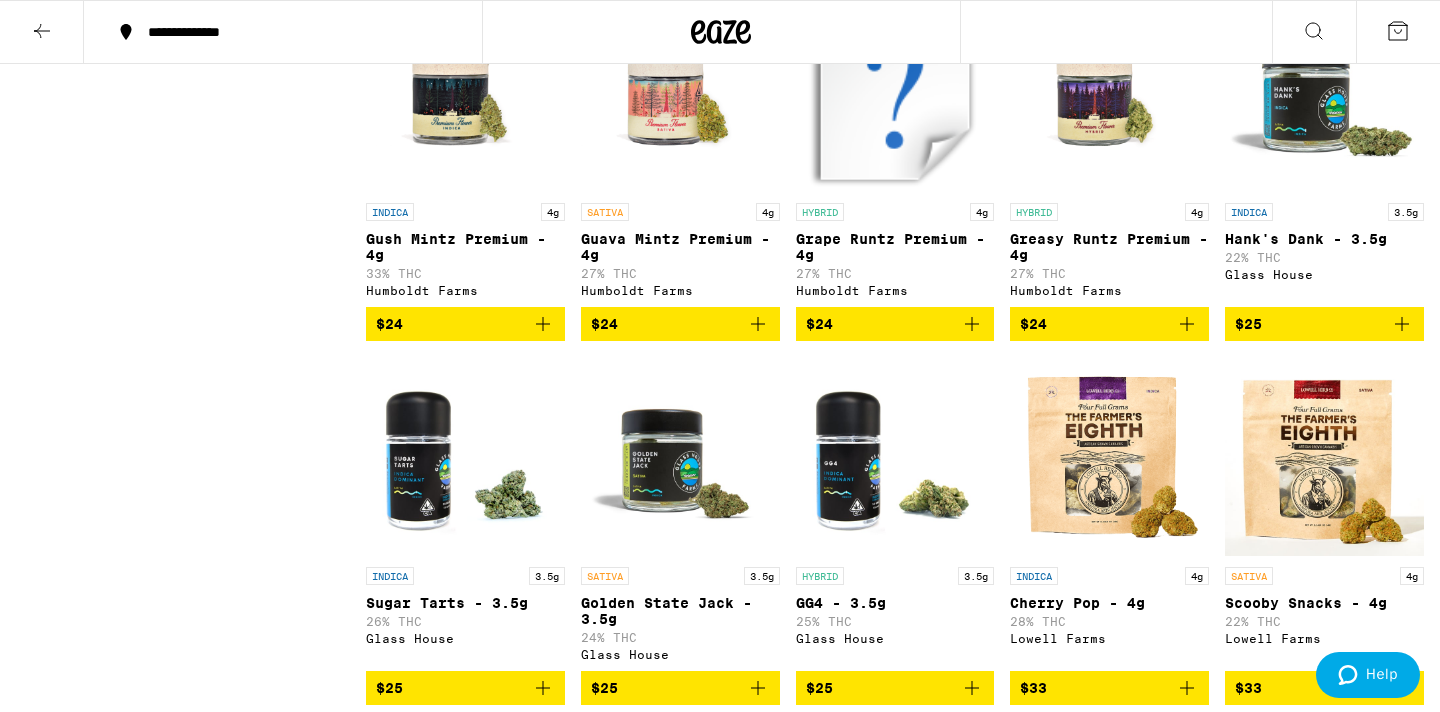 click 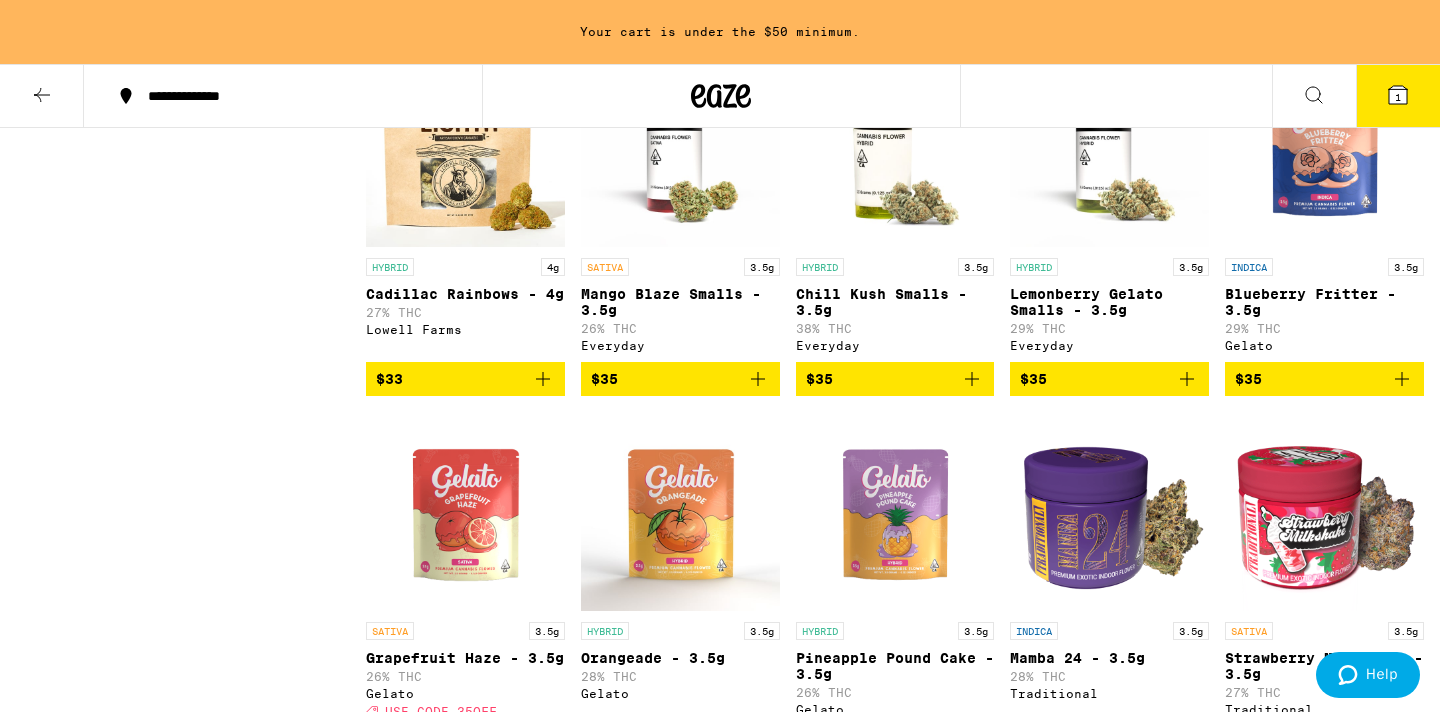 scroll, scrollTop: 2864, scrollLeft: 0, axis: vertical 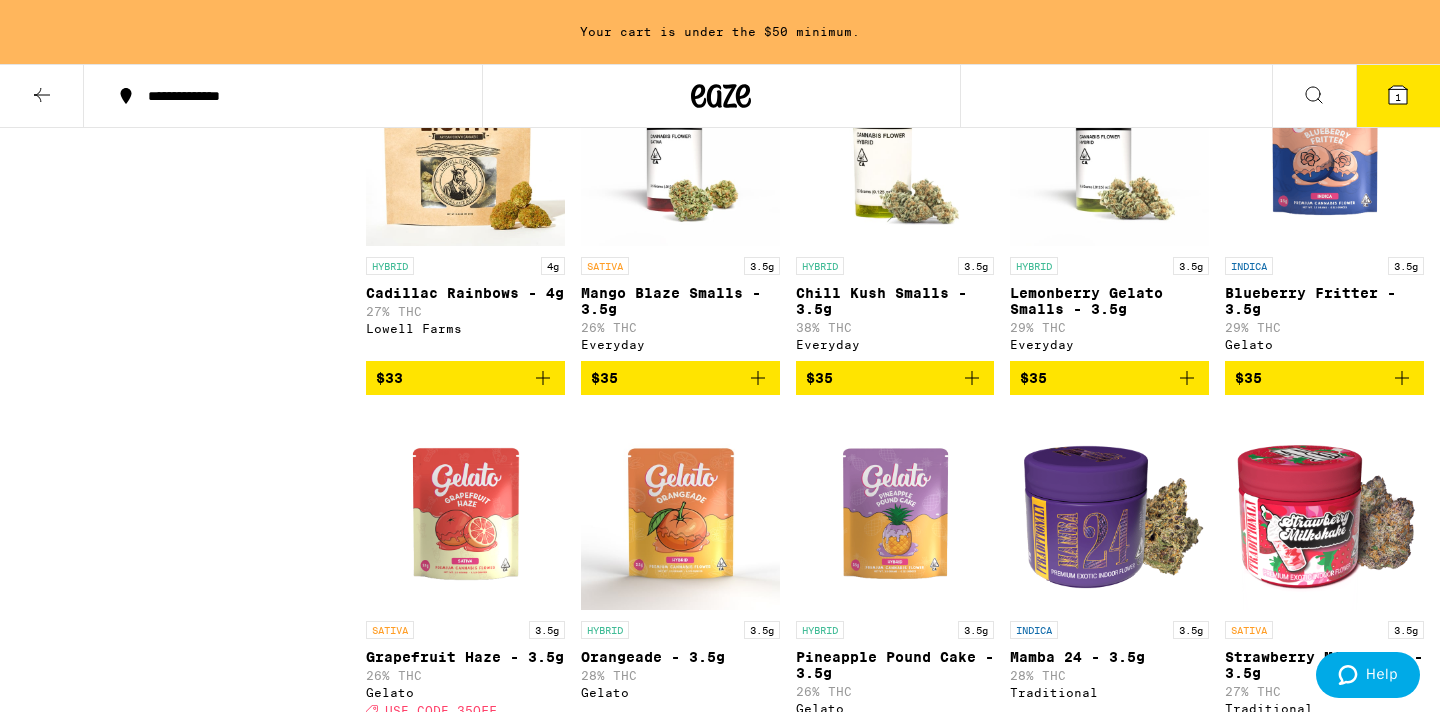 click 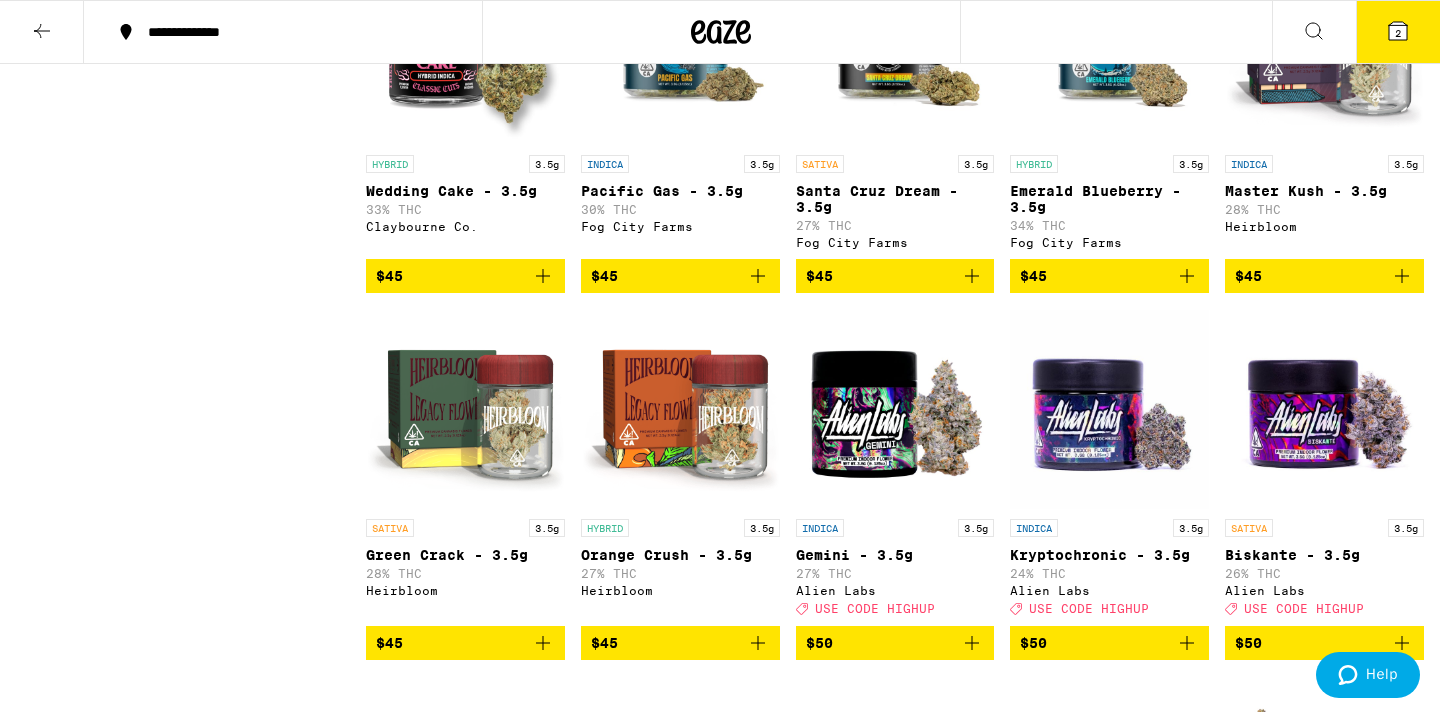 scroll, scrollTop: 4000, scrollLeft: 0, axis: vertical 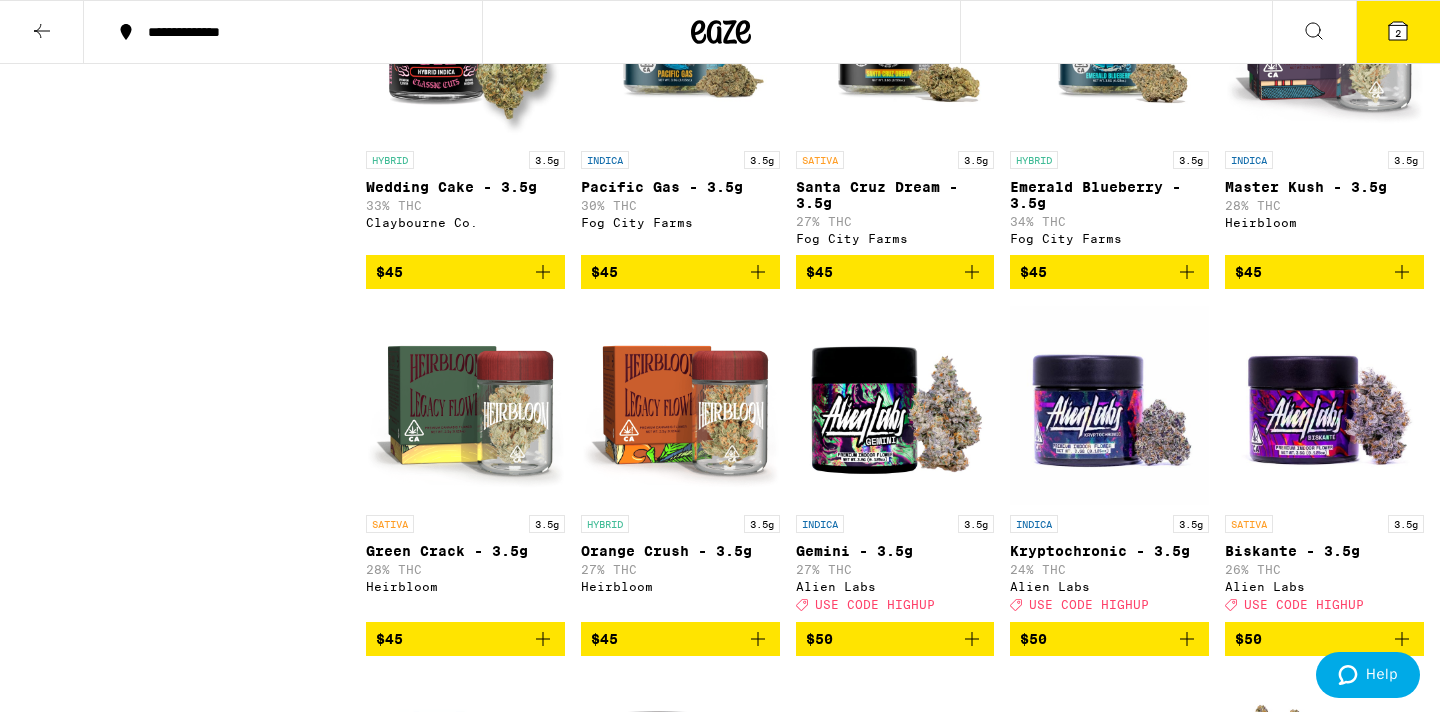 click 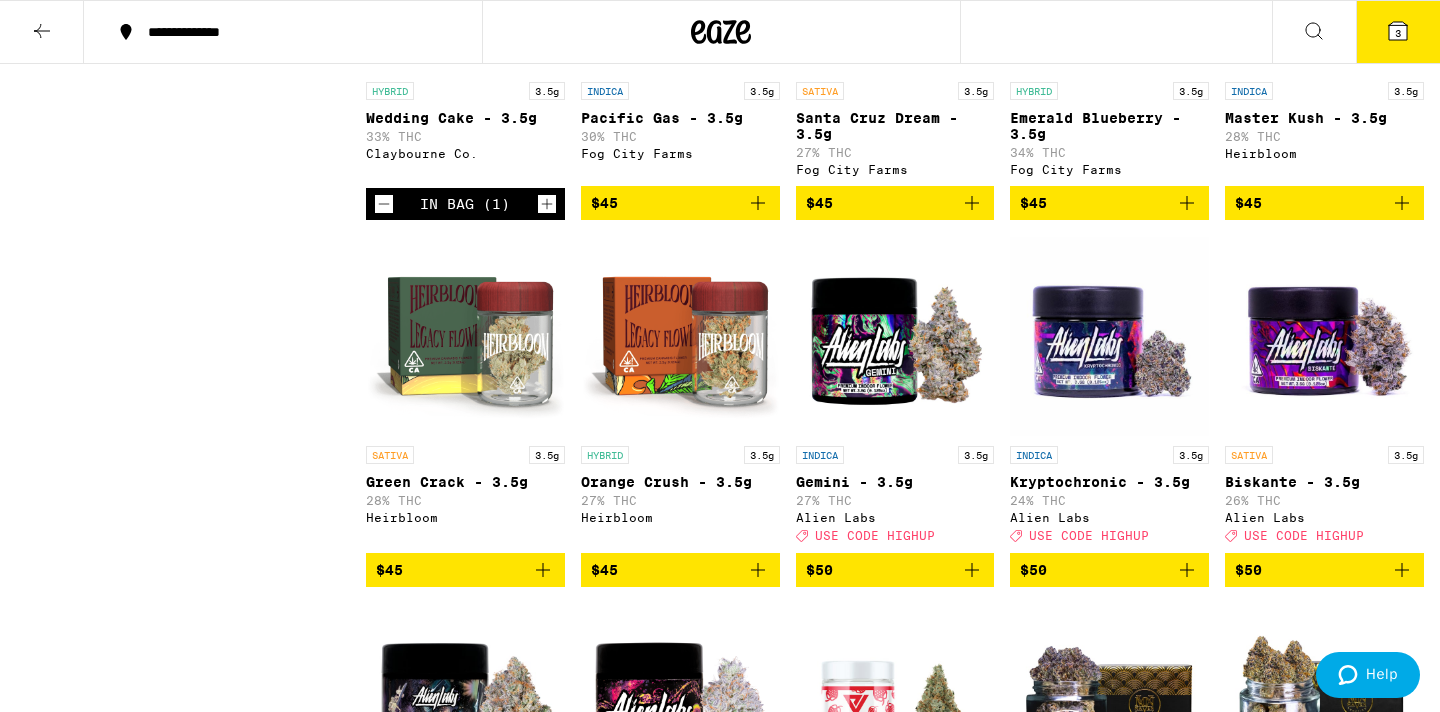 scroll, scrollTop: 4071, scrollLeft: 0, axis: vertical 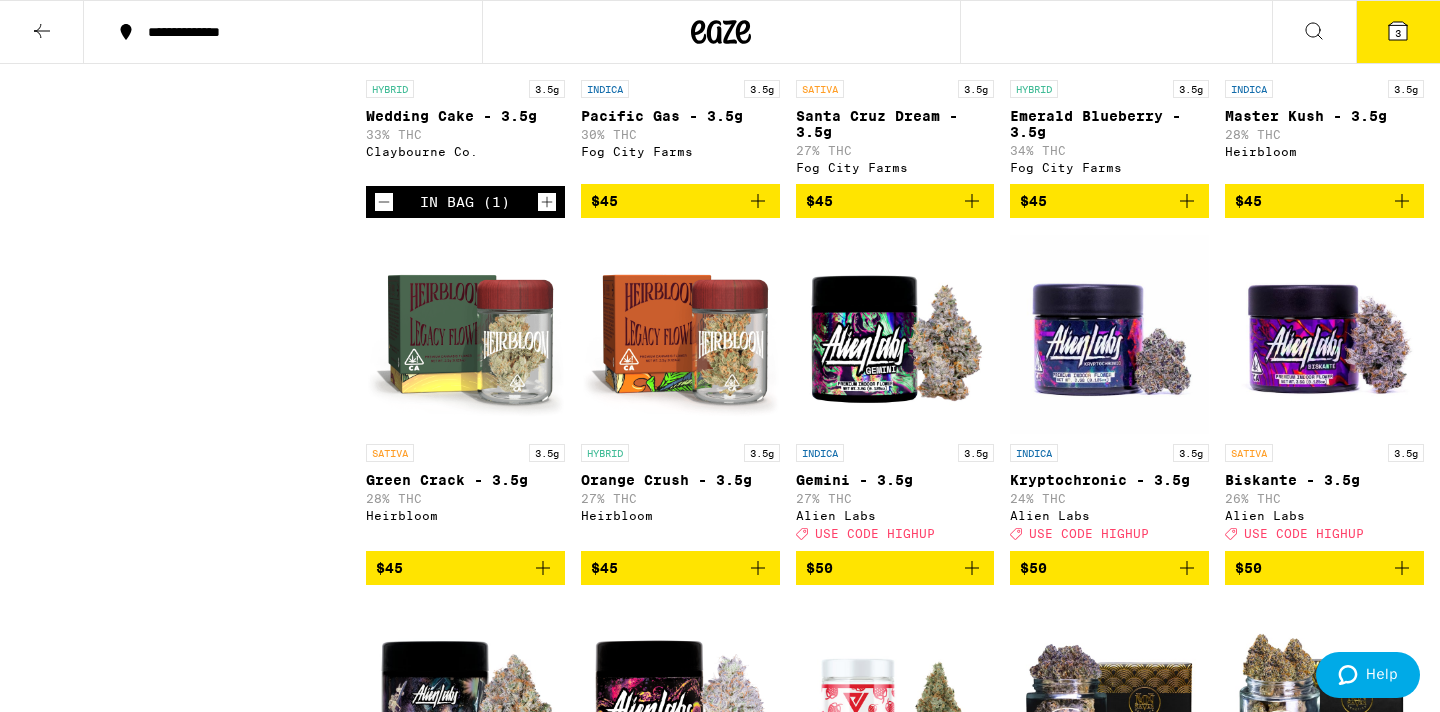 click 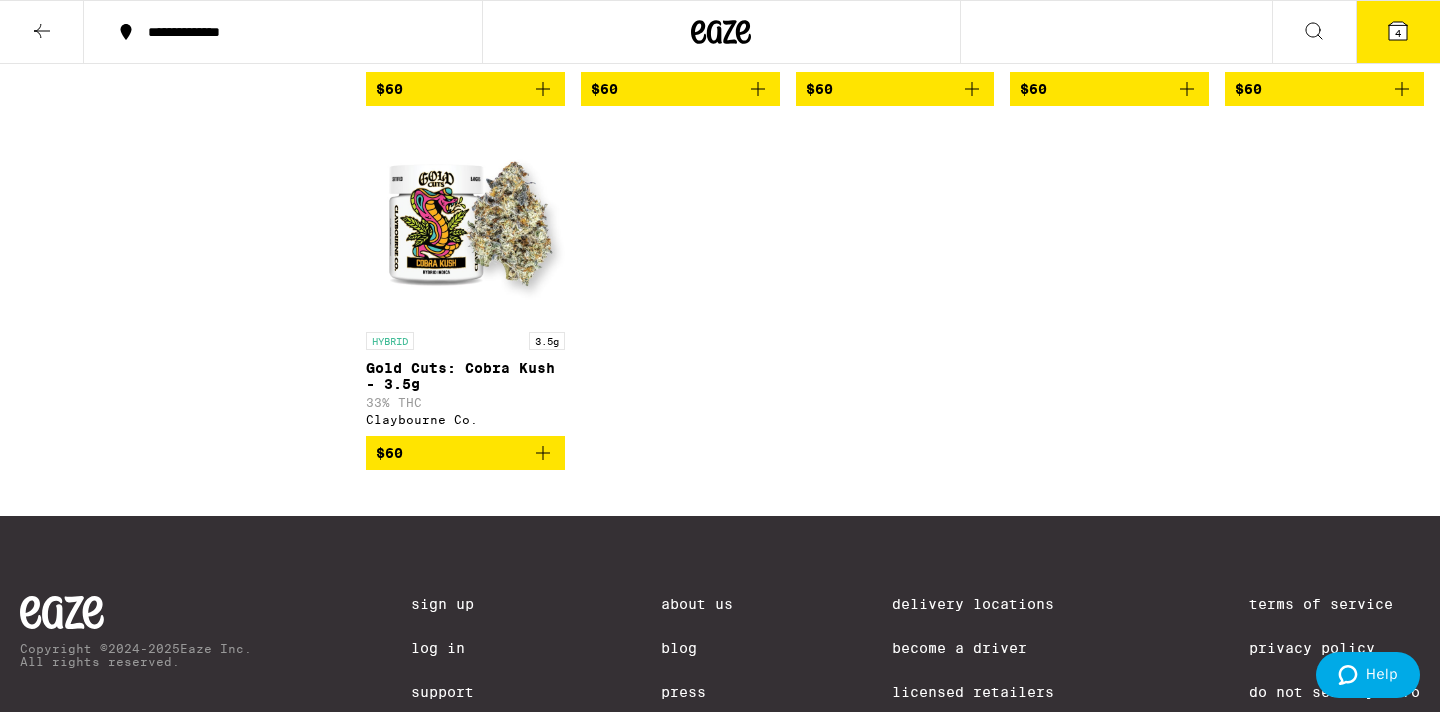 scroll, scrollTop: 6757, scrollLeft: 0, axis: vertical 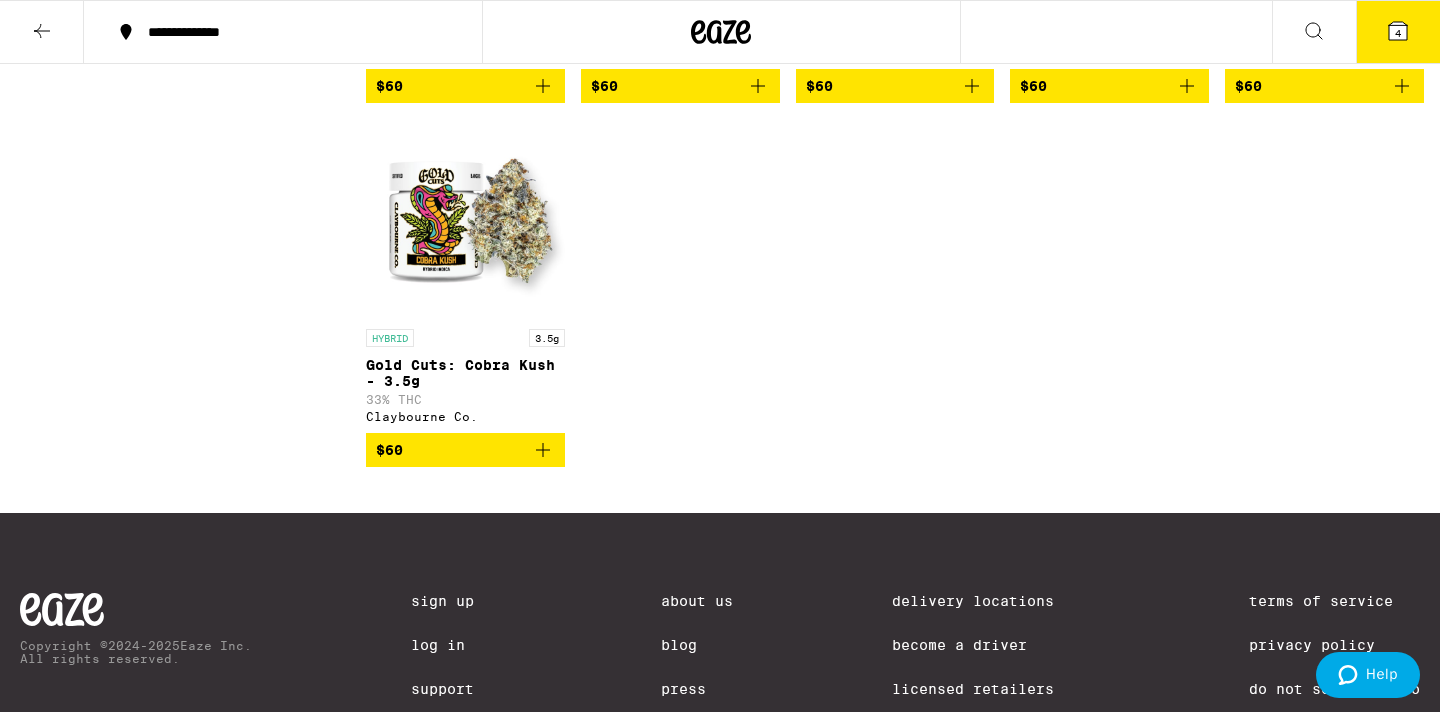 click 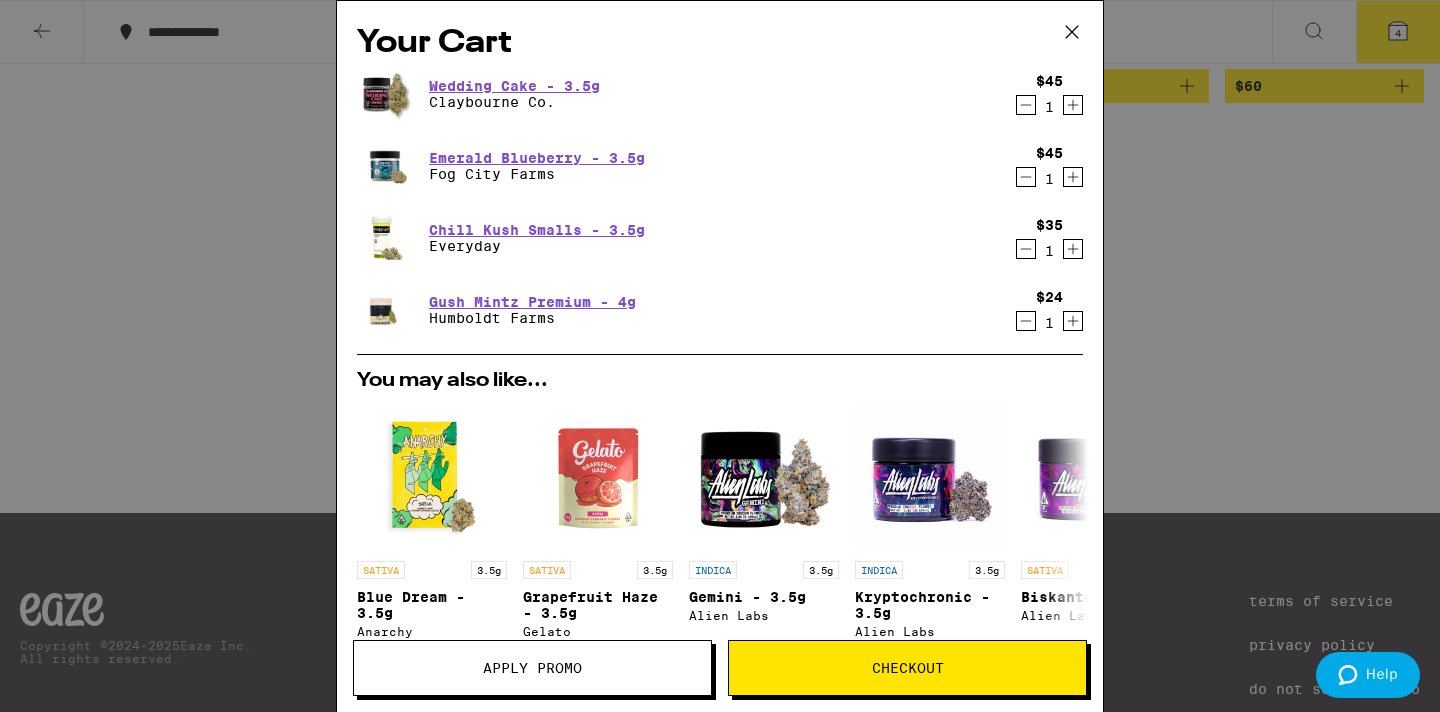 click 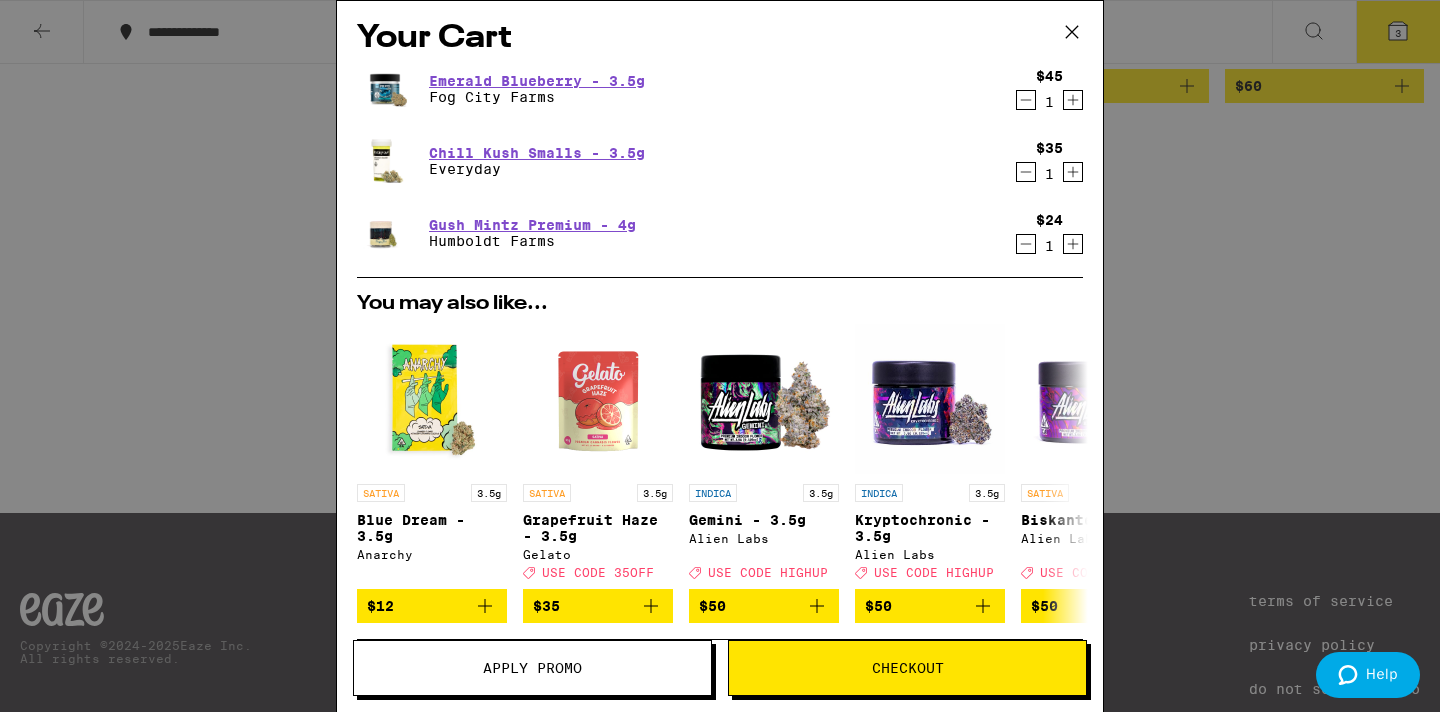 scroll, scrollTop: 0, scrollLeft: 0, axis: both 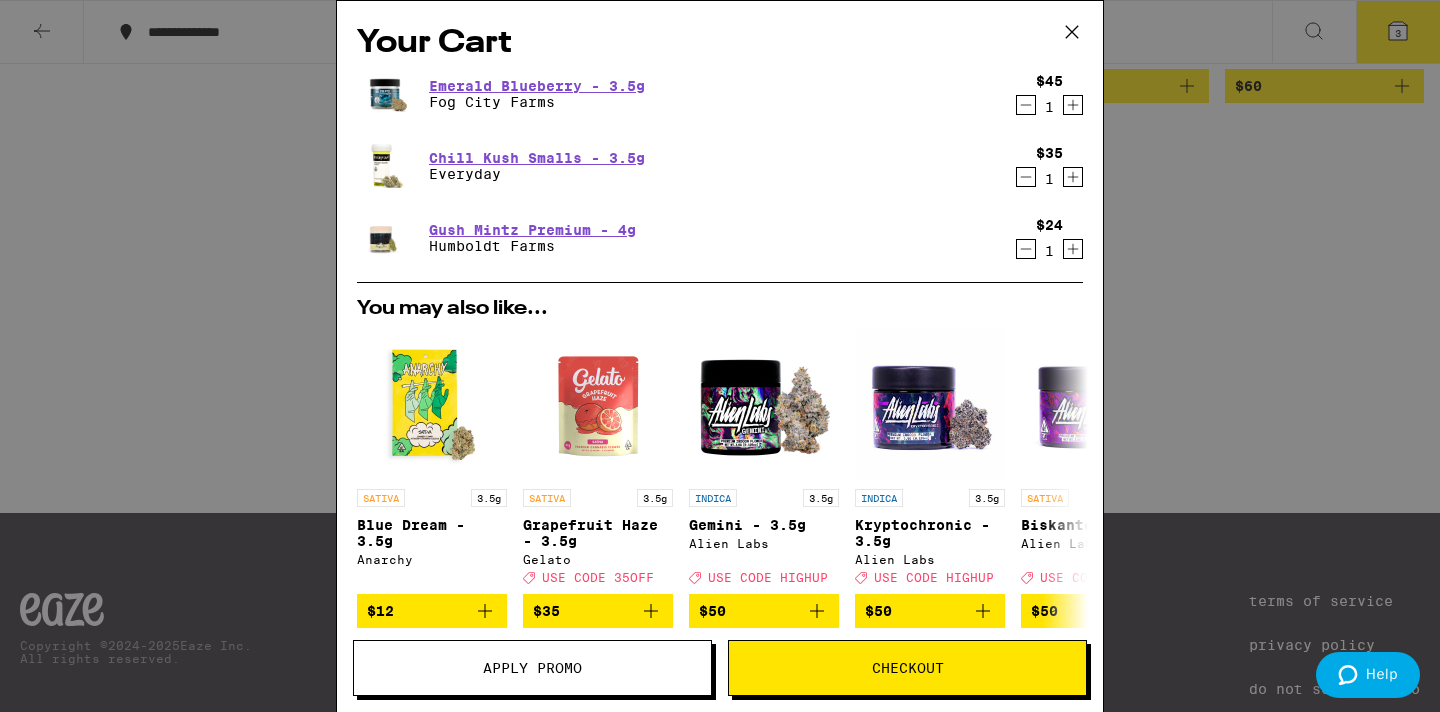 click 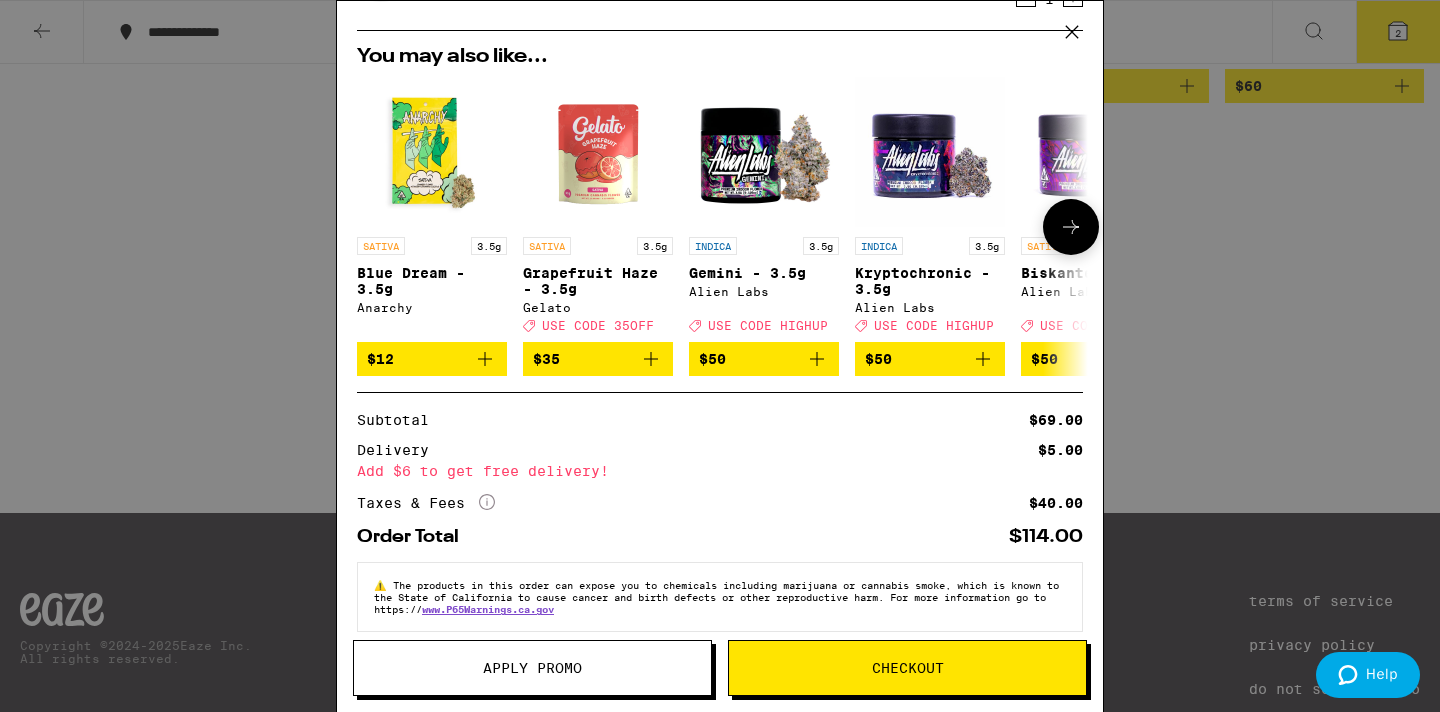 scroll, scrollTop: 214, scrollLeft: 0, axis: vertical 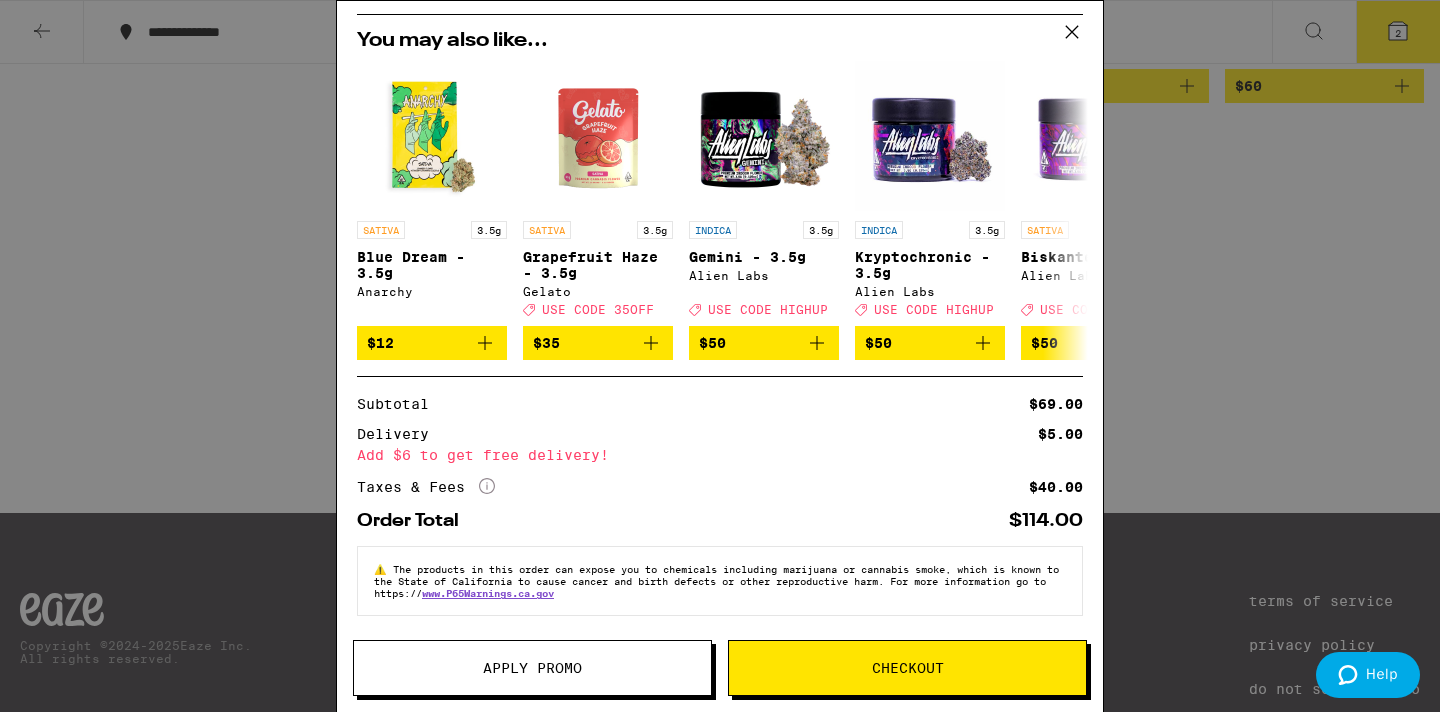 click on "Checkout" at bounding box center (908, 668) 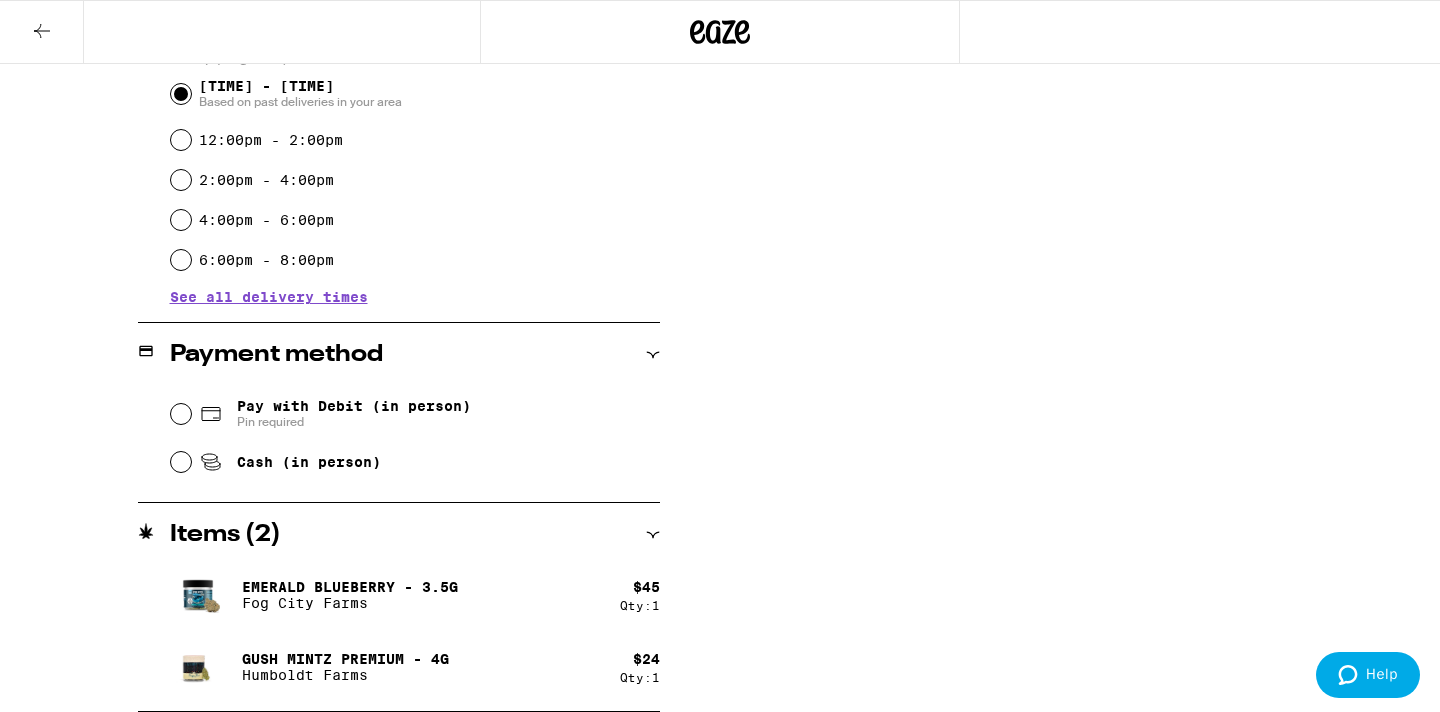 scroll, scrollTop: 0, scrollLeft: 0, axis: both 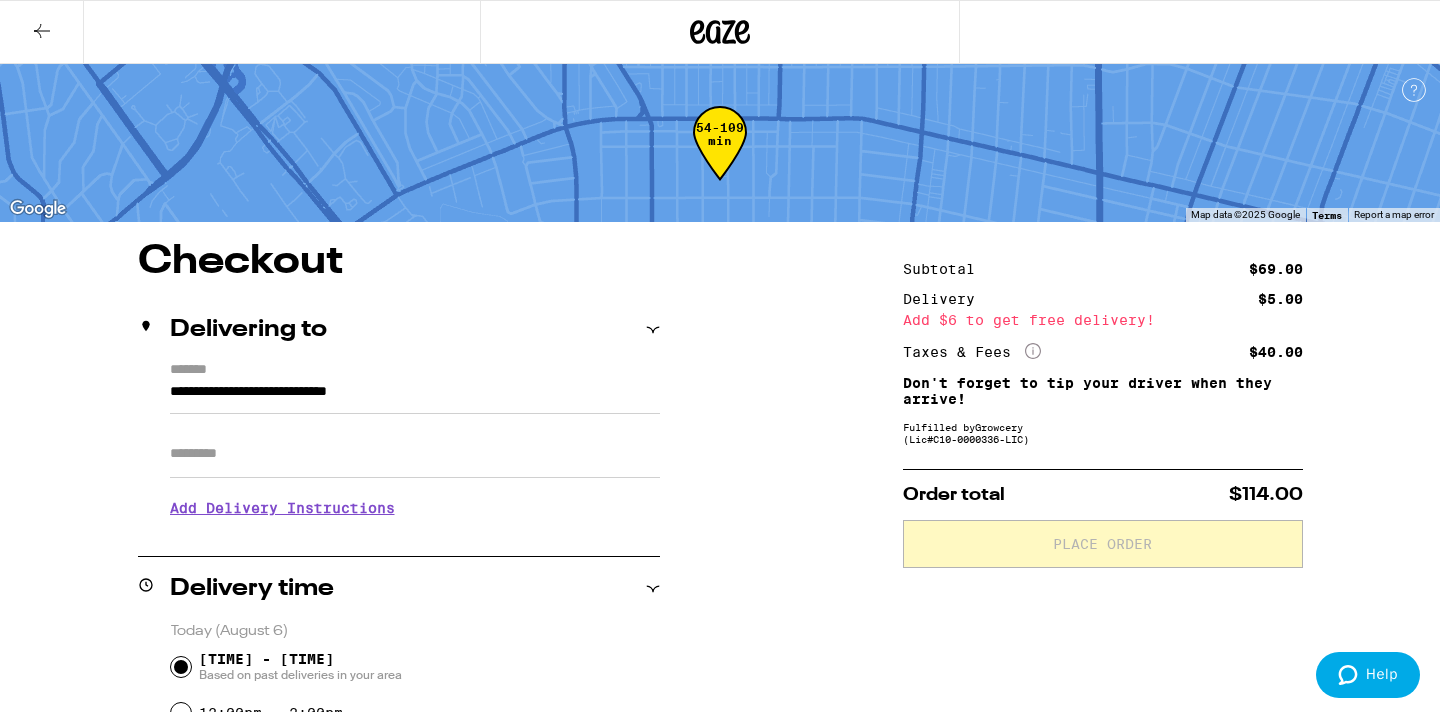 click on "Apt/Suite" at bounding box center [415, 454] 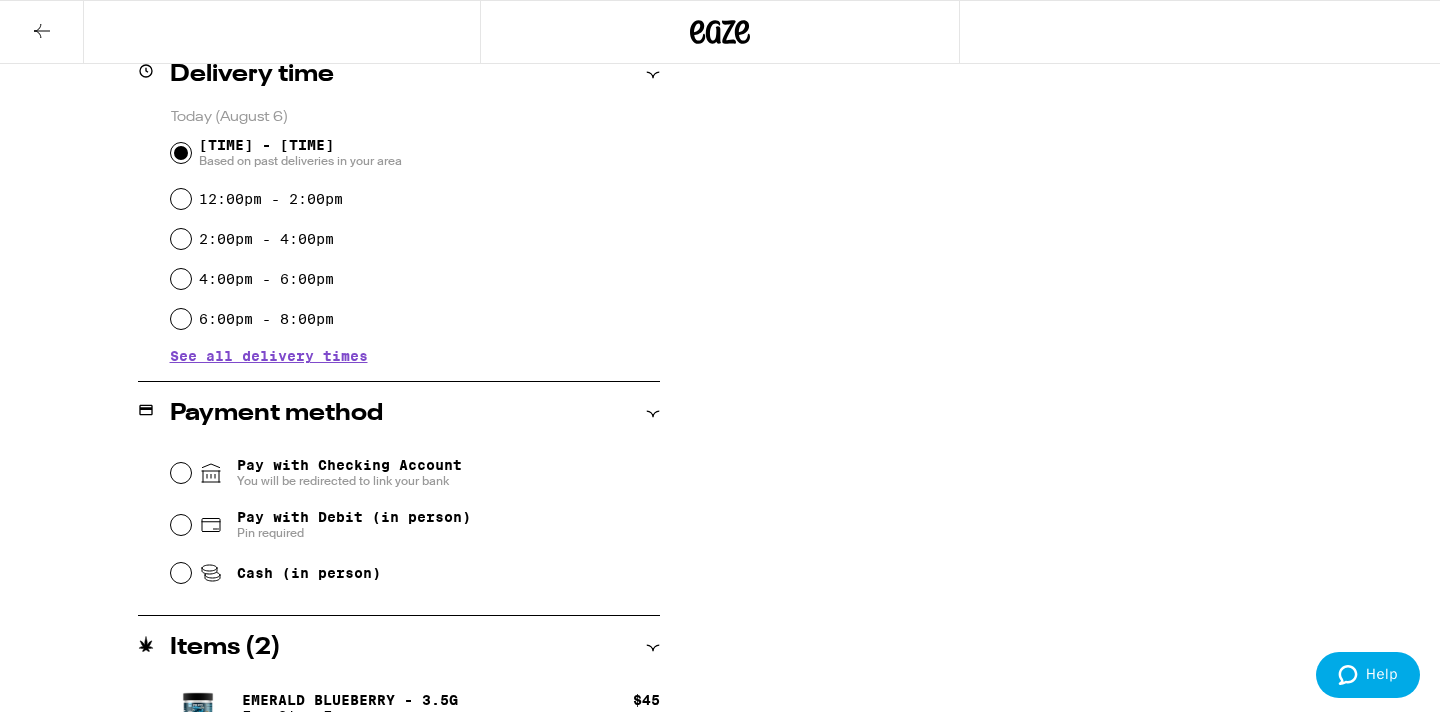 scroll, scrollTop: 531, scrollLeft: 0, axis: vertical 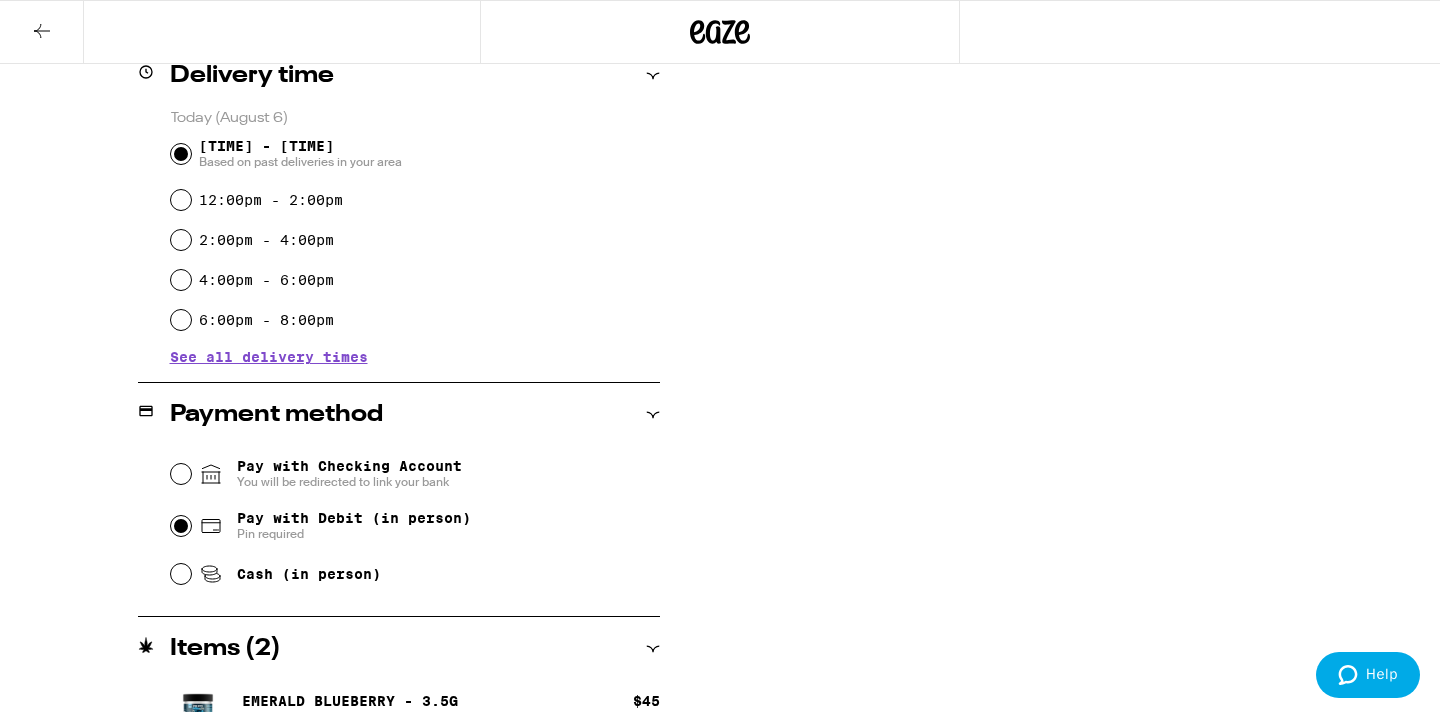 click on "Pay with Debit (in person) Pin required" at bounding box center [181, 526] 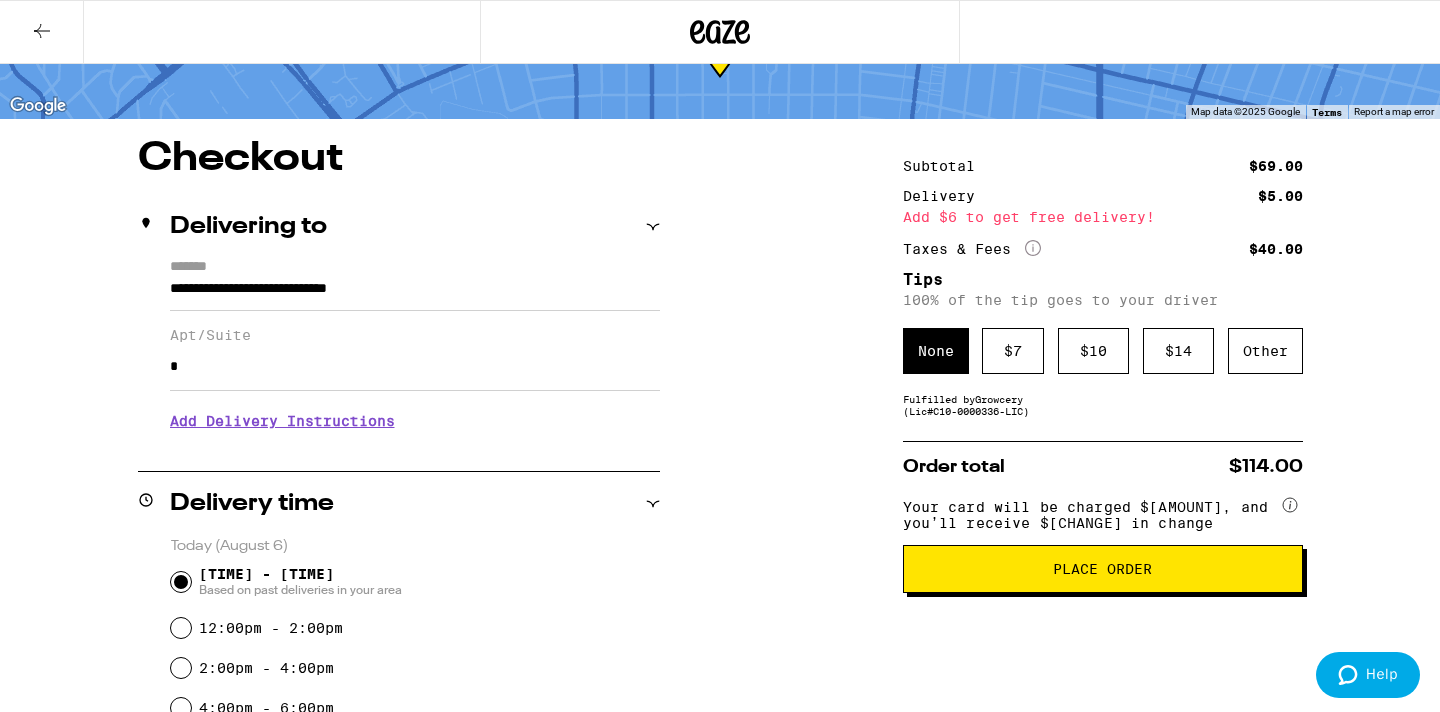 scroll, scrollTop: 112, scrollLeft: 0, axis: vertical 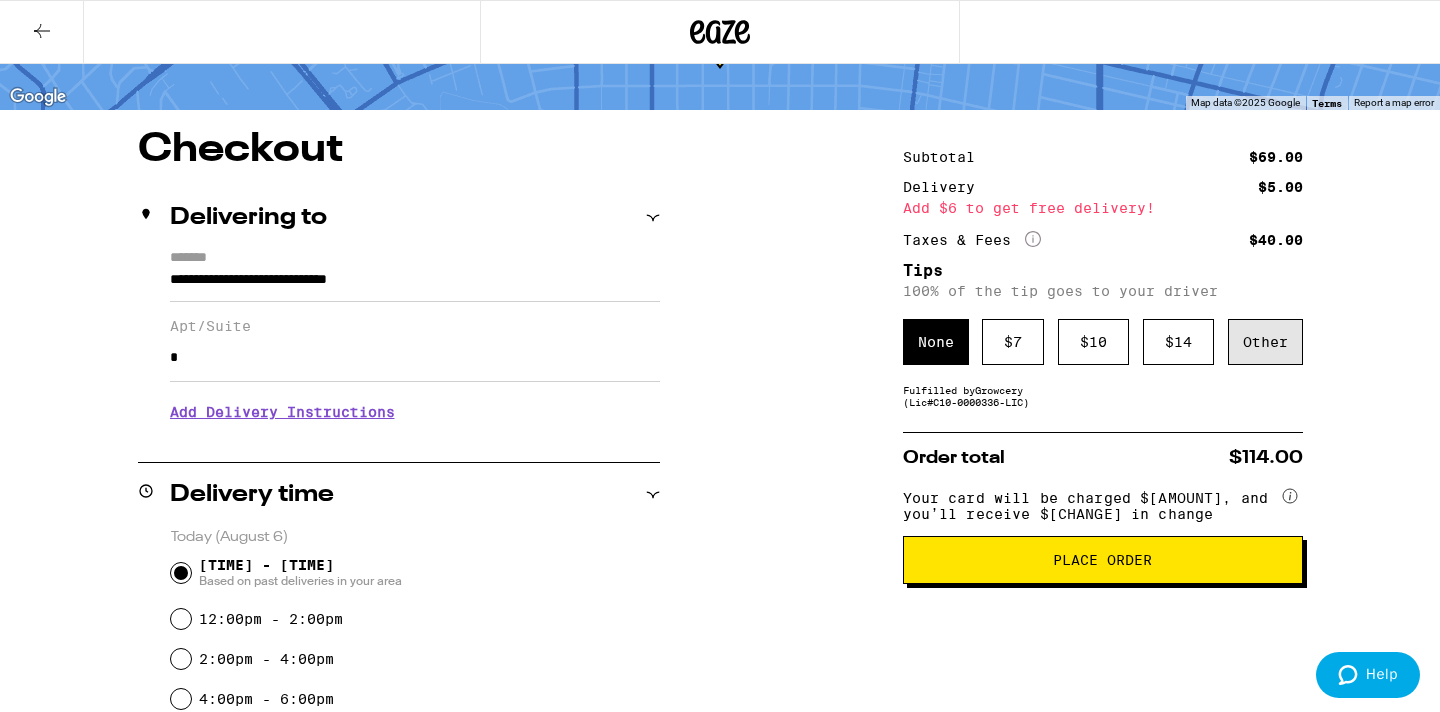 click on "Other" at bounding box center (1265, 342) 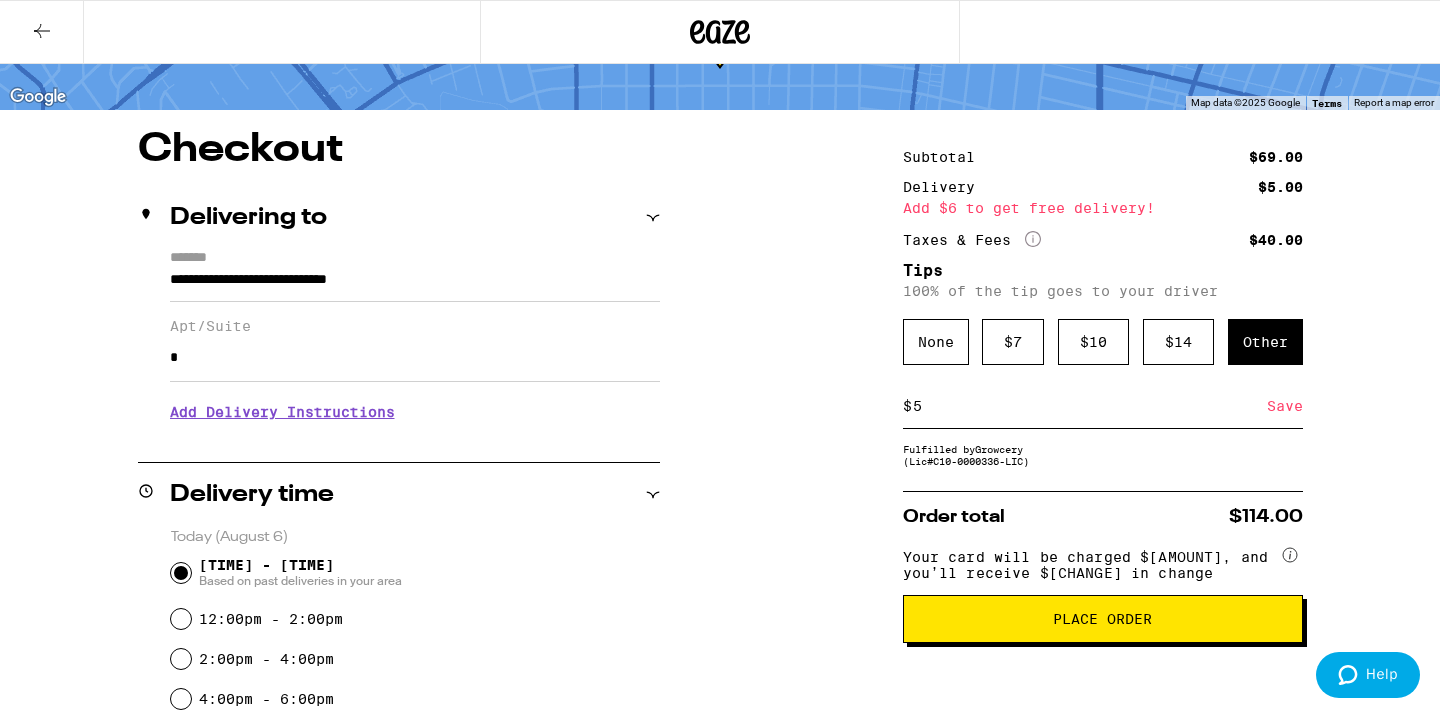 type on "5" 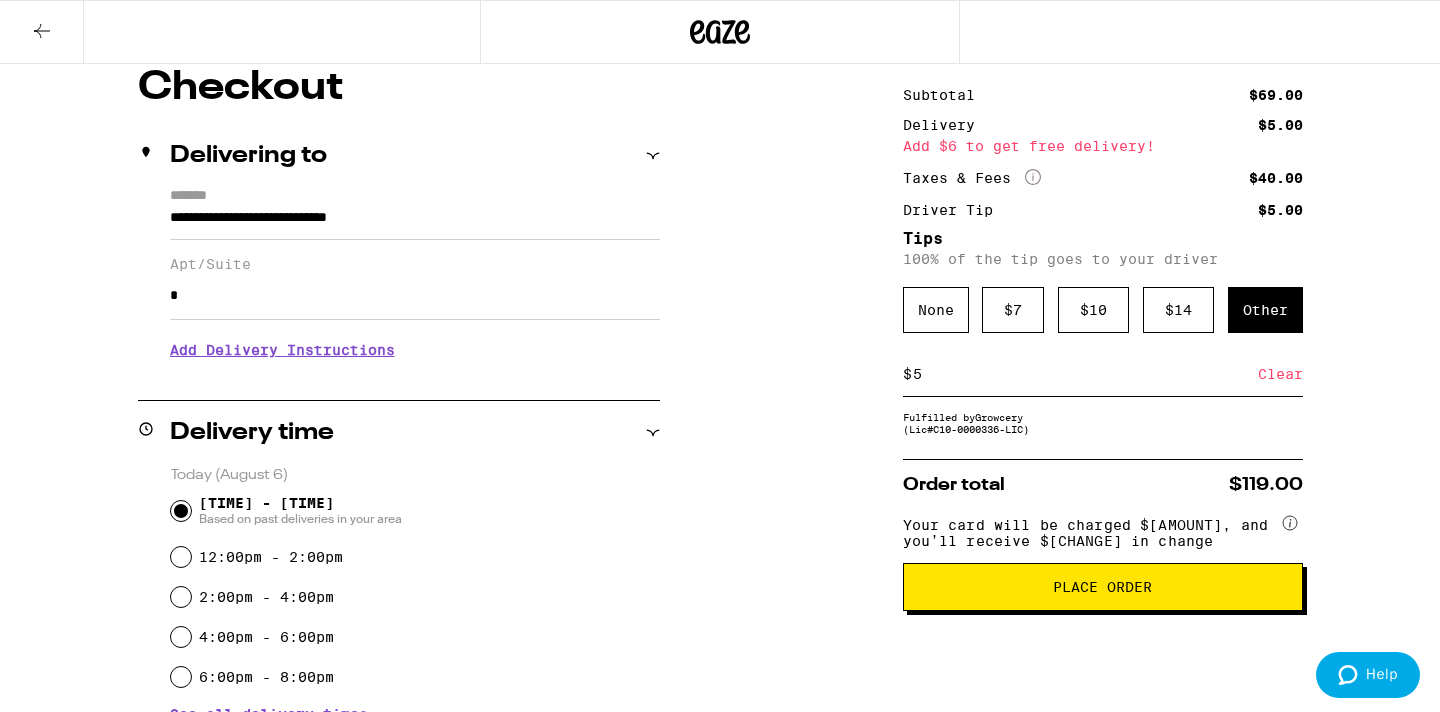 scroll, scrollTop: 178, scrollLeft: 0, axis: vertical 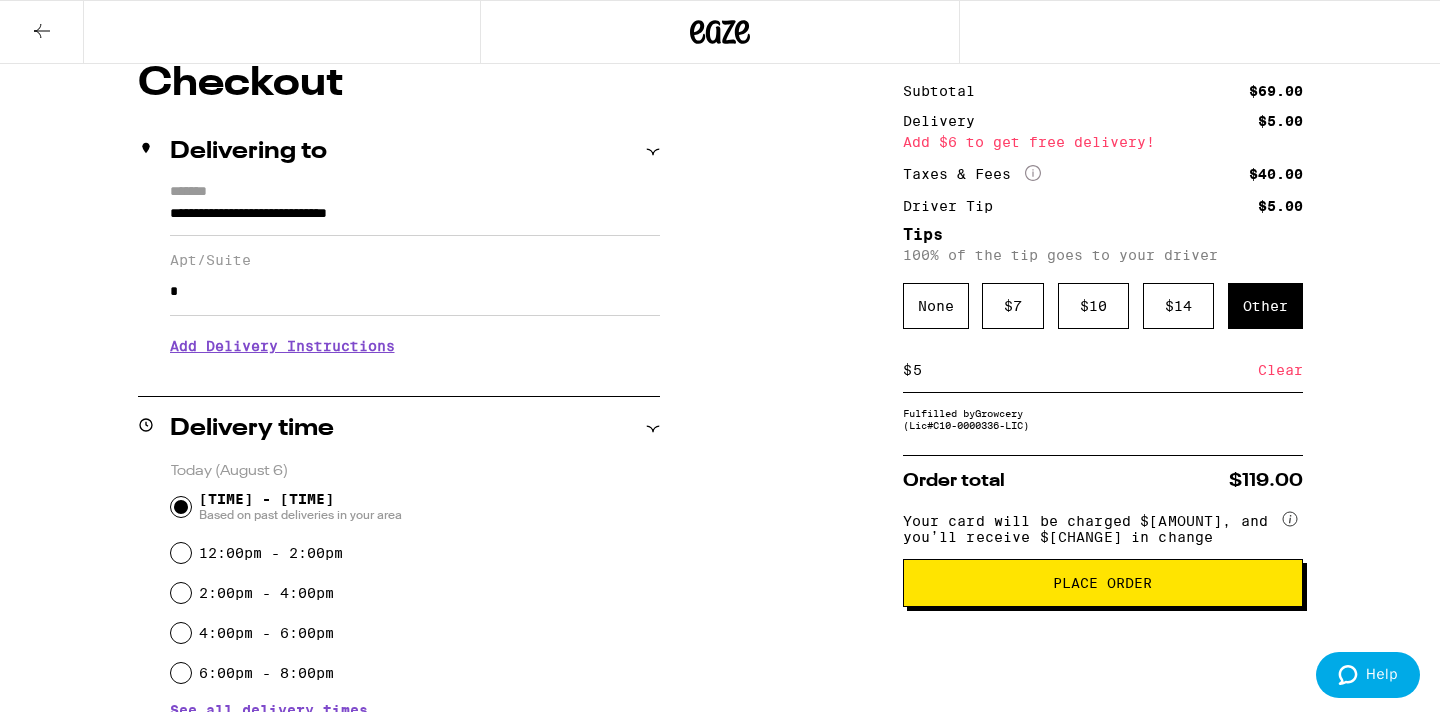 click on "Place Order" at bounding box center (1102, 583) 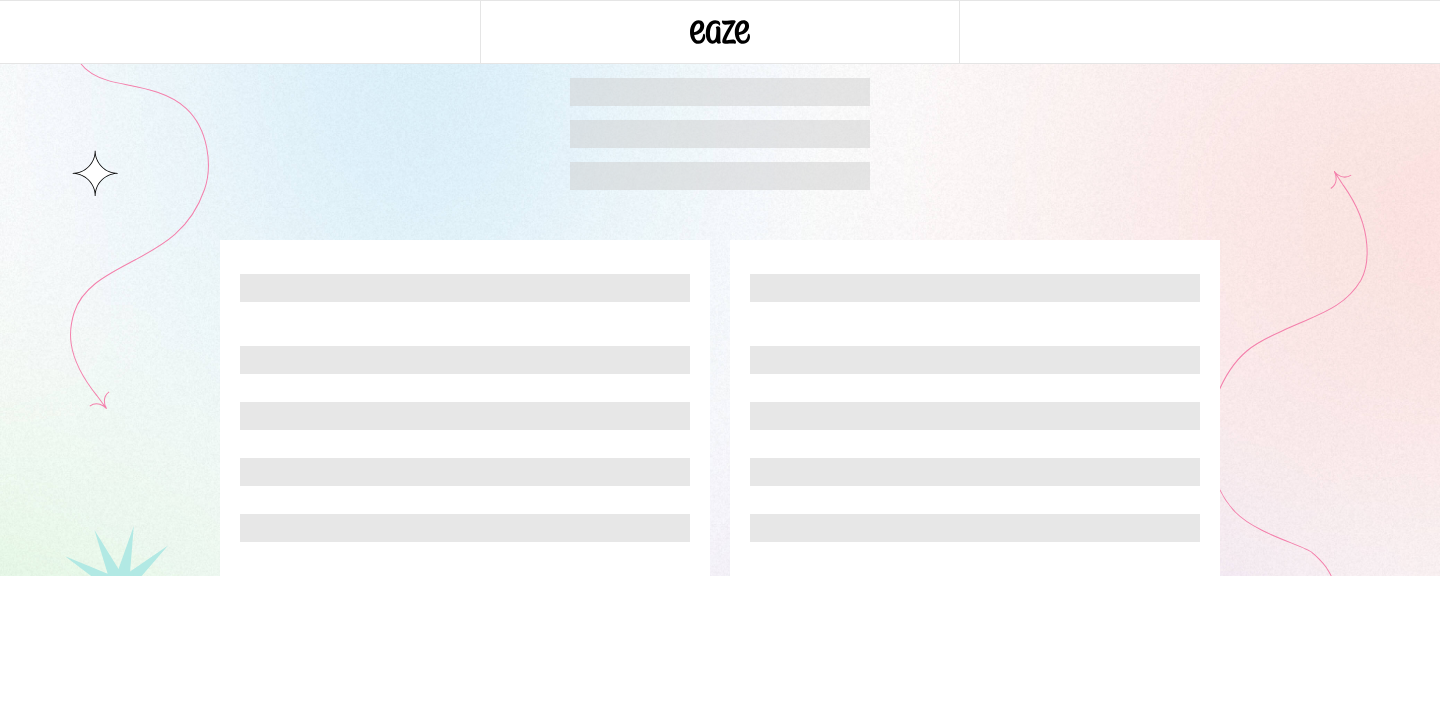 scroll, scrollTop: 0, scrollLeft: 0, axis: both 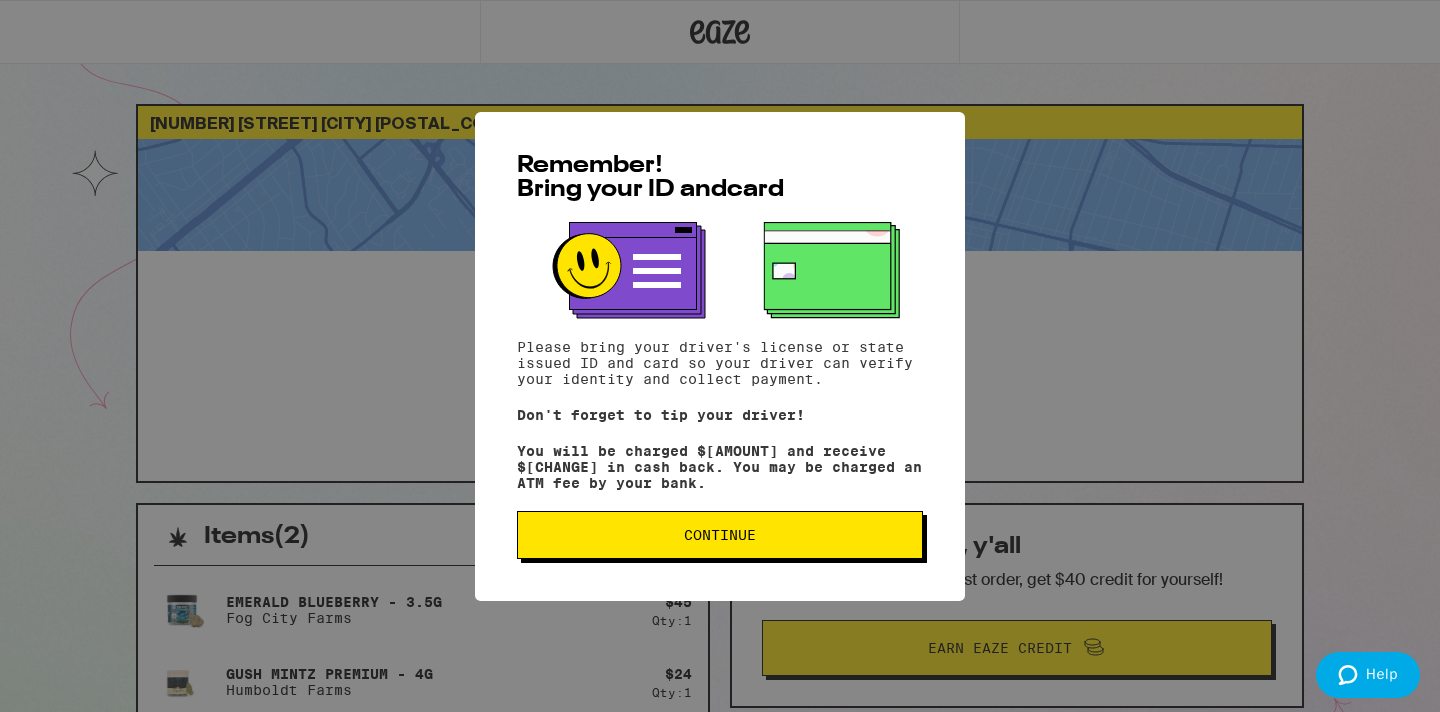 click on "Continue" at bounding box center (720, 535) 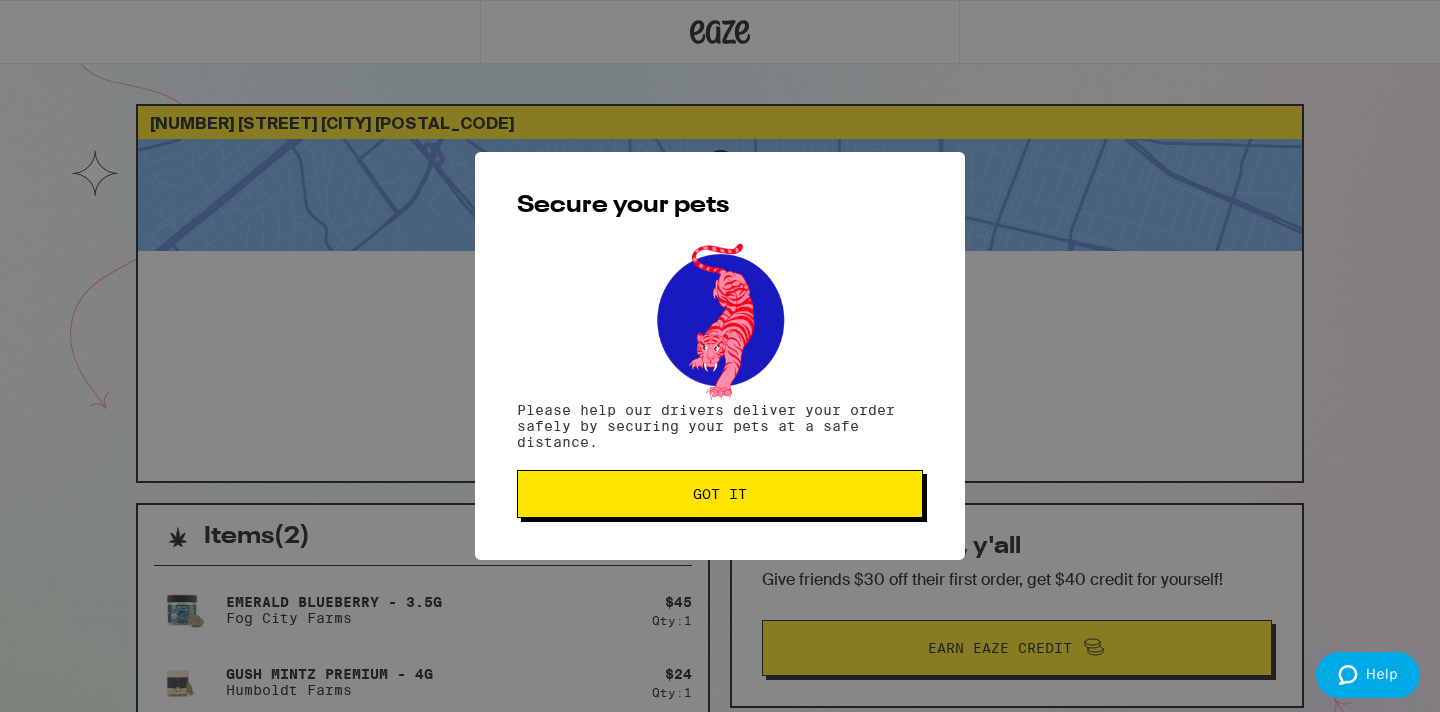 click on "Got it" at bounding box center [720, 494] 